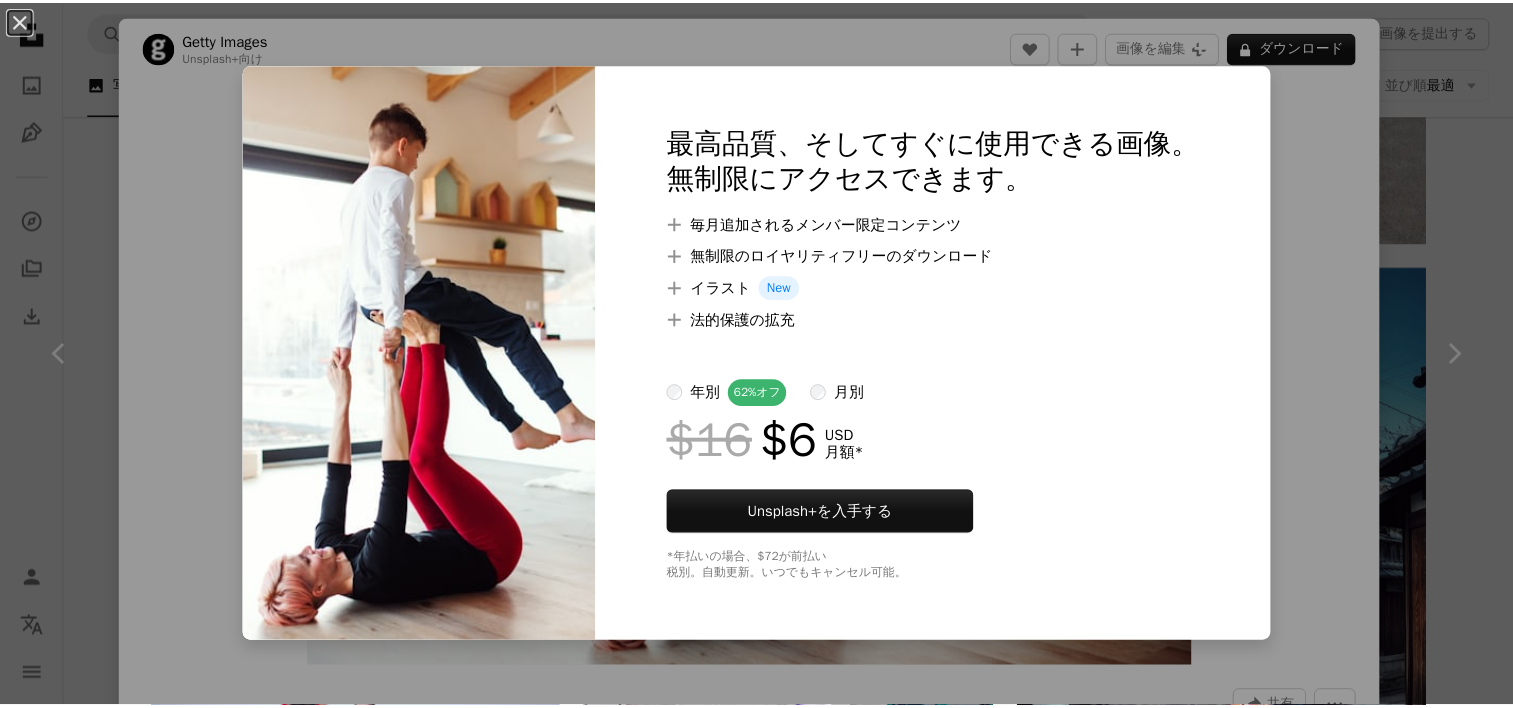 scroll, scrollTop: 64630, scrollLeft: 0, axis: vertical 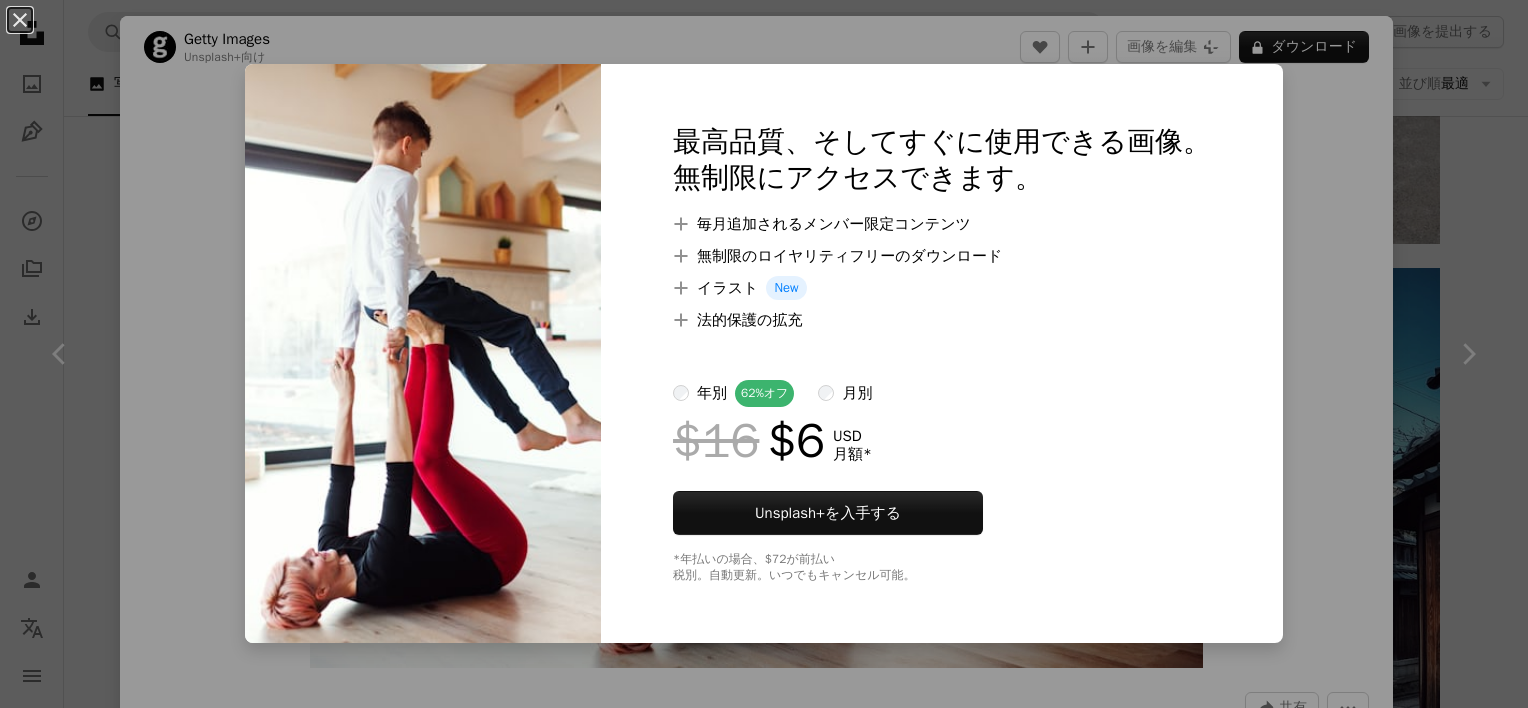 click on "An X shape 最高品質、そしてすぐに使用できる画像。 無制限にアクセスできます。 A plus sign 毎月追加されるメンバー限定コンテンツ A plus sign 無制限のロイヤリティフリーのダウンロード A plus sign イラスト  New A plus sign 法的保護の拡充 年別 62% オフ 月別 $16   $6 USD 月額 * Unsplash+ を入手する *年払いの場合、 $72 が前払い 税別。自動更新。いつでもキャンセル可能。" at bounding box center (764, 354) 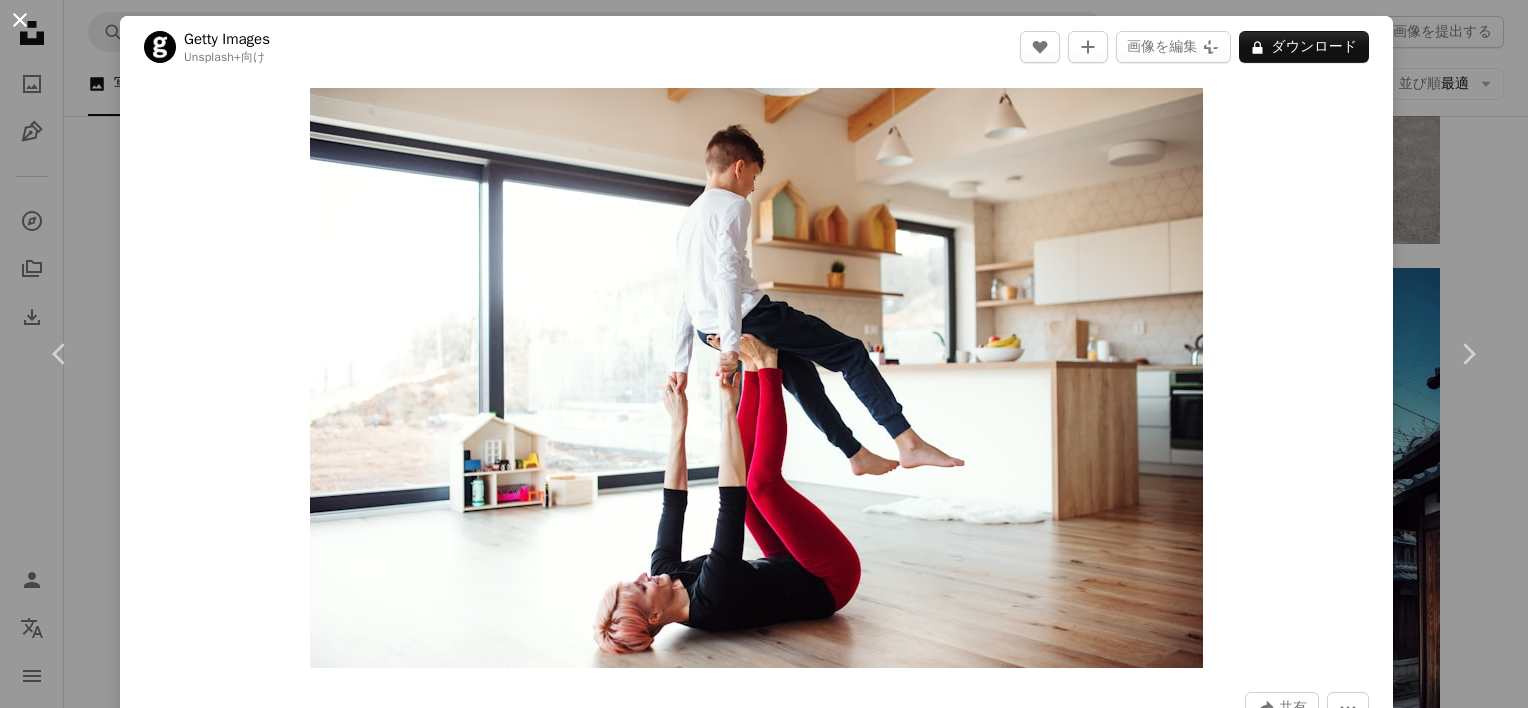 click on "An X shape" at bounding box center [20, 20] 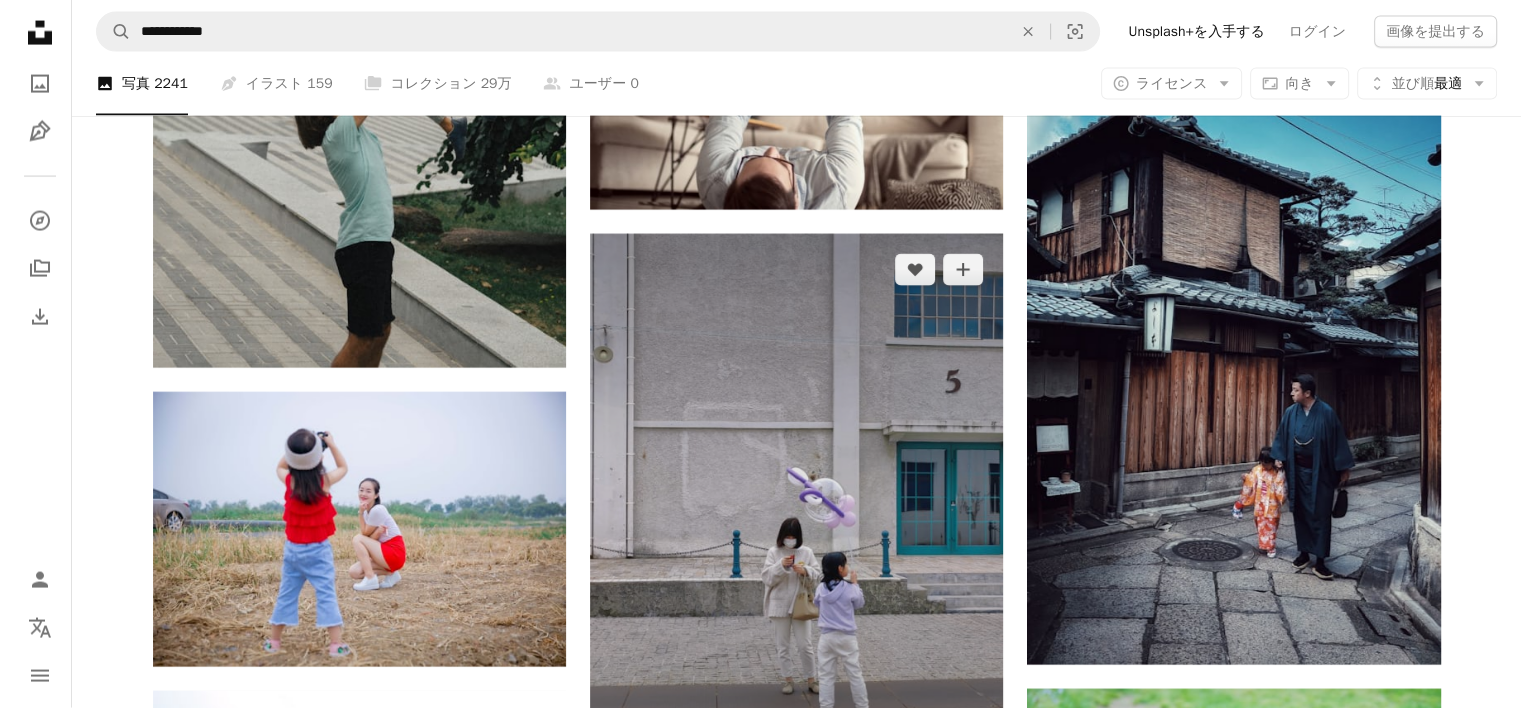 scroll, scrollTop: 64630, scrollLeft: 0, axis: vertical 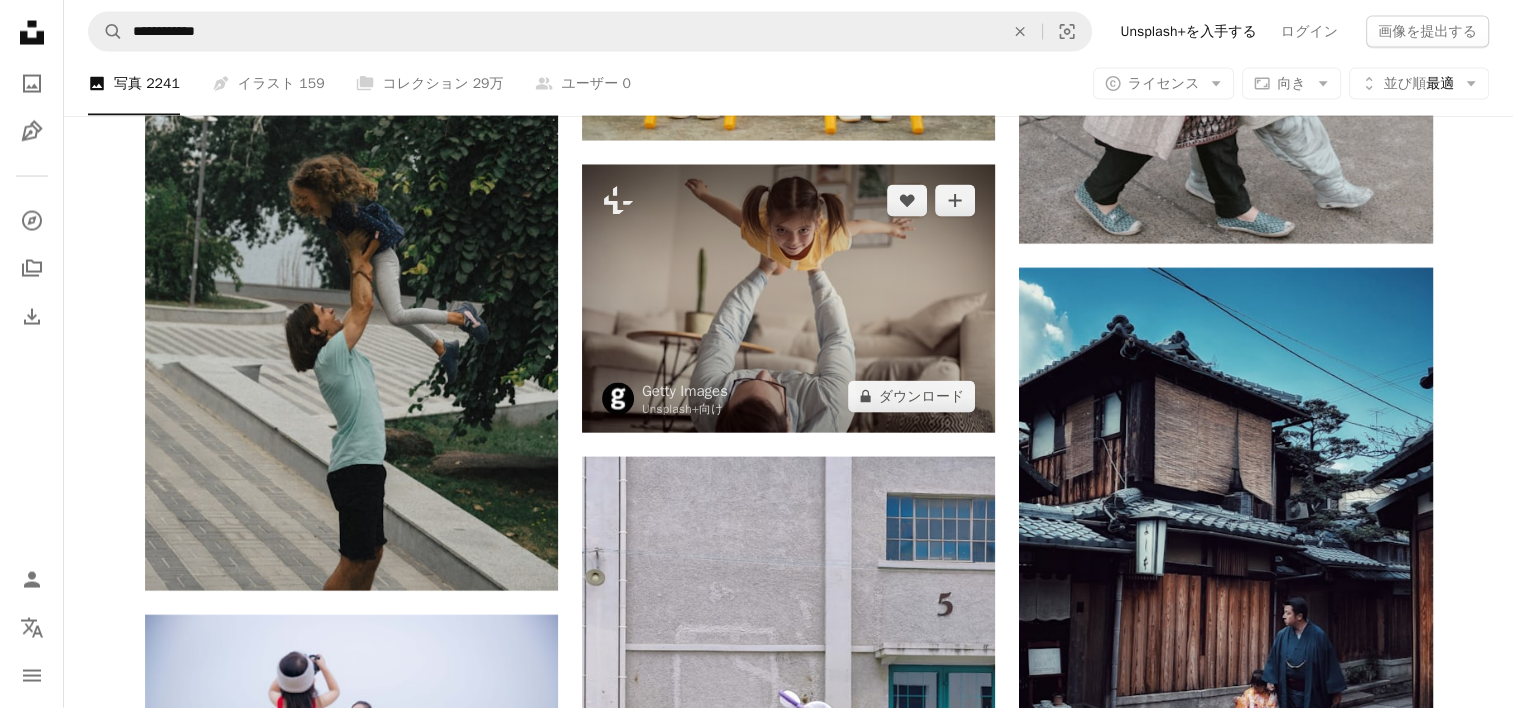 click at bounding box center (788, 299) 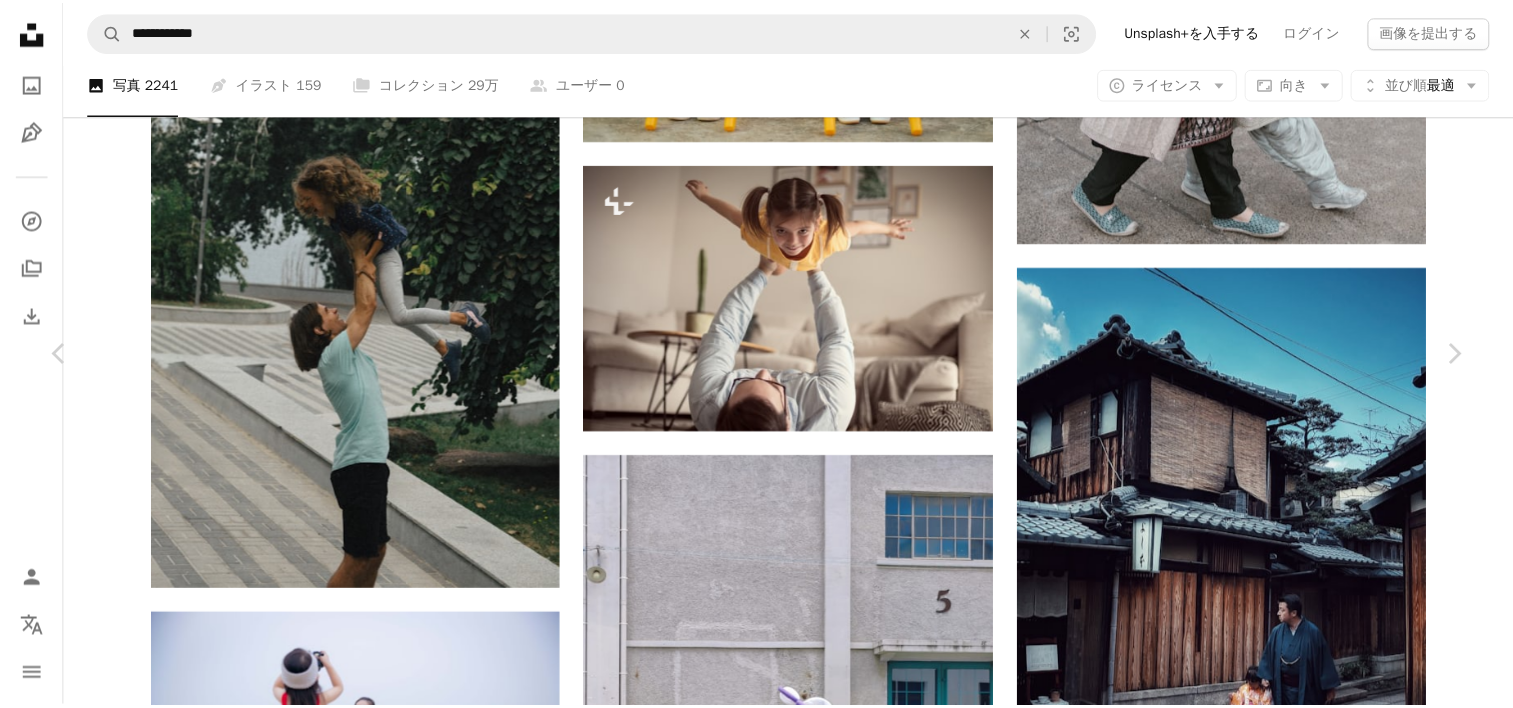 scroll, scrollTop: 0, scrollLeft: 0, axis: both 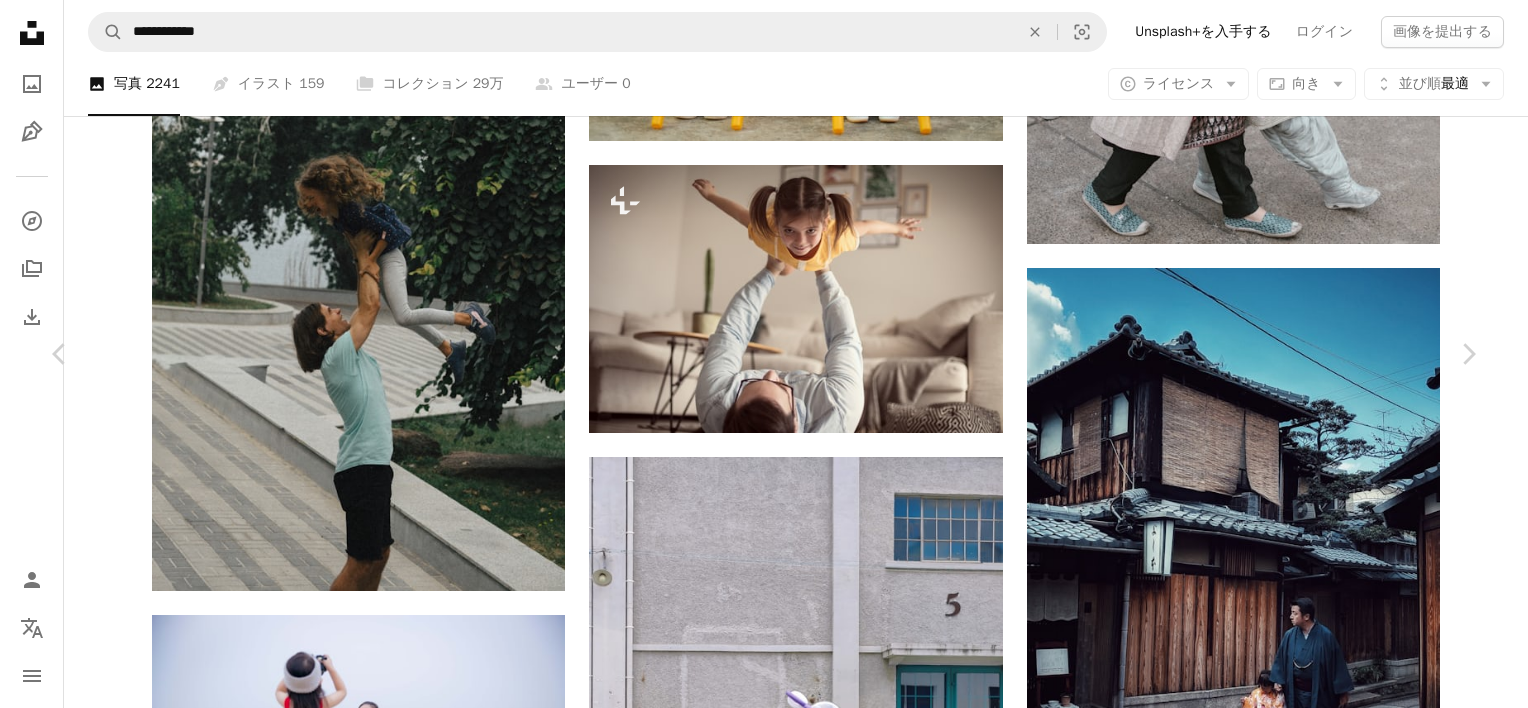 click on "A lock   ダウンロード" at bounding box center [1304, 4248] 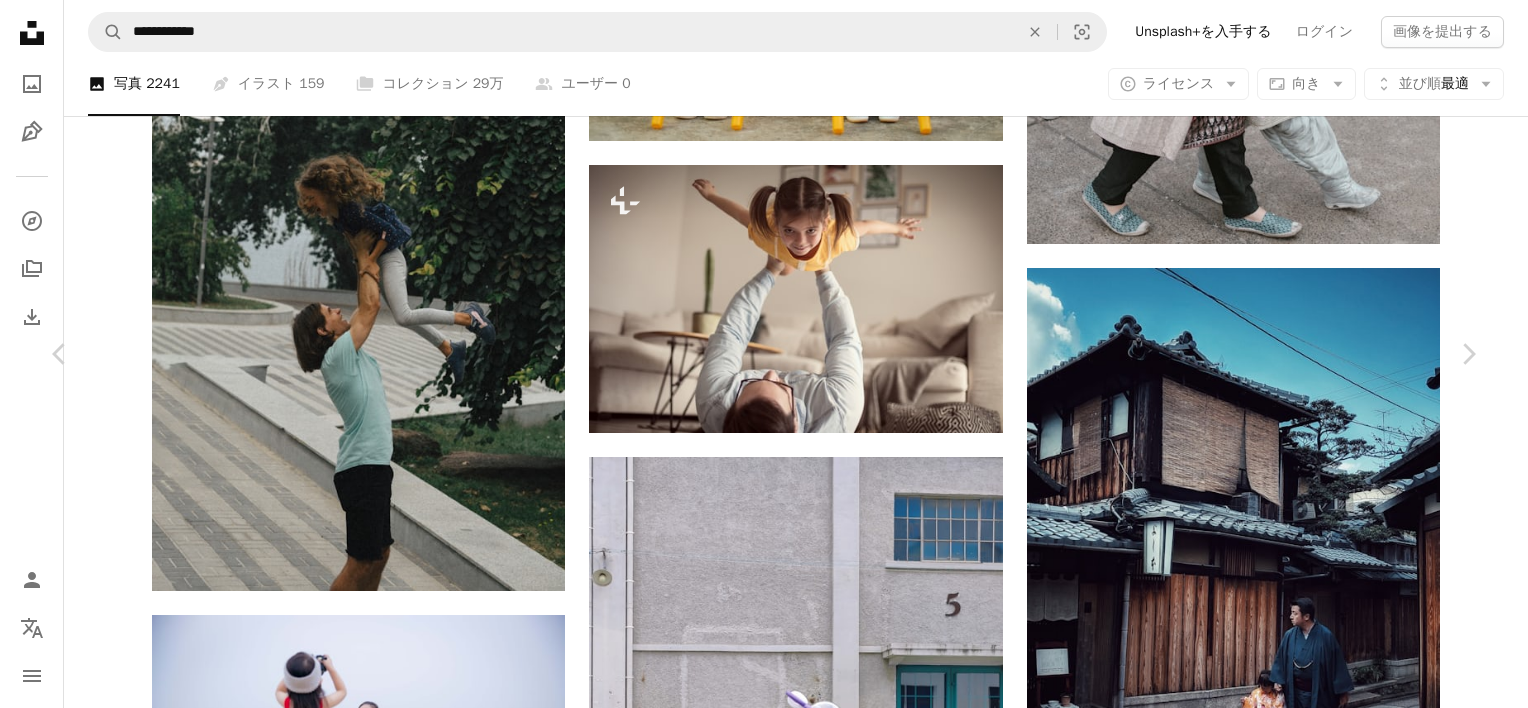 drag, startPoint x: 18, startPoint y: 23, endPoint x: 107, endPoint y: 241, distance: 235.46762 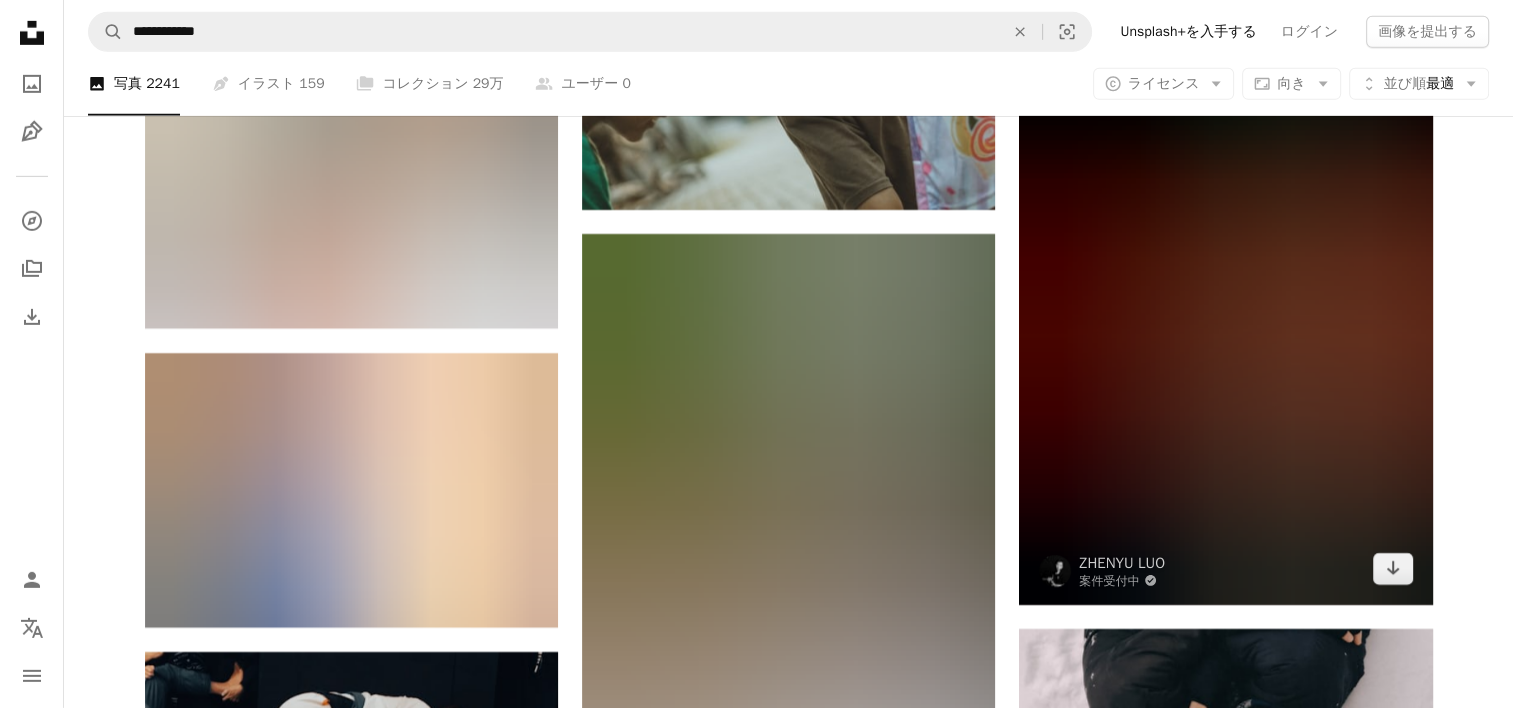 scroll, scrollTop: 96930, scrollLeft: 0, axis: vertical 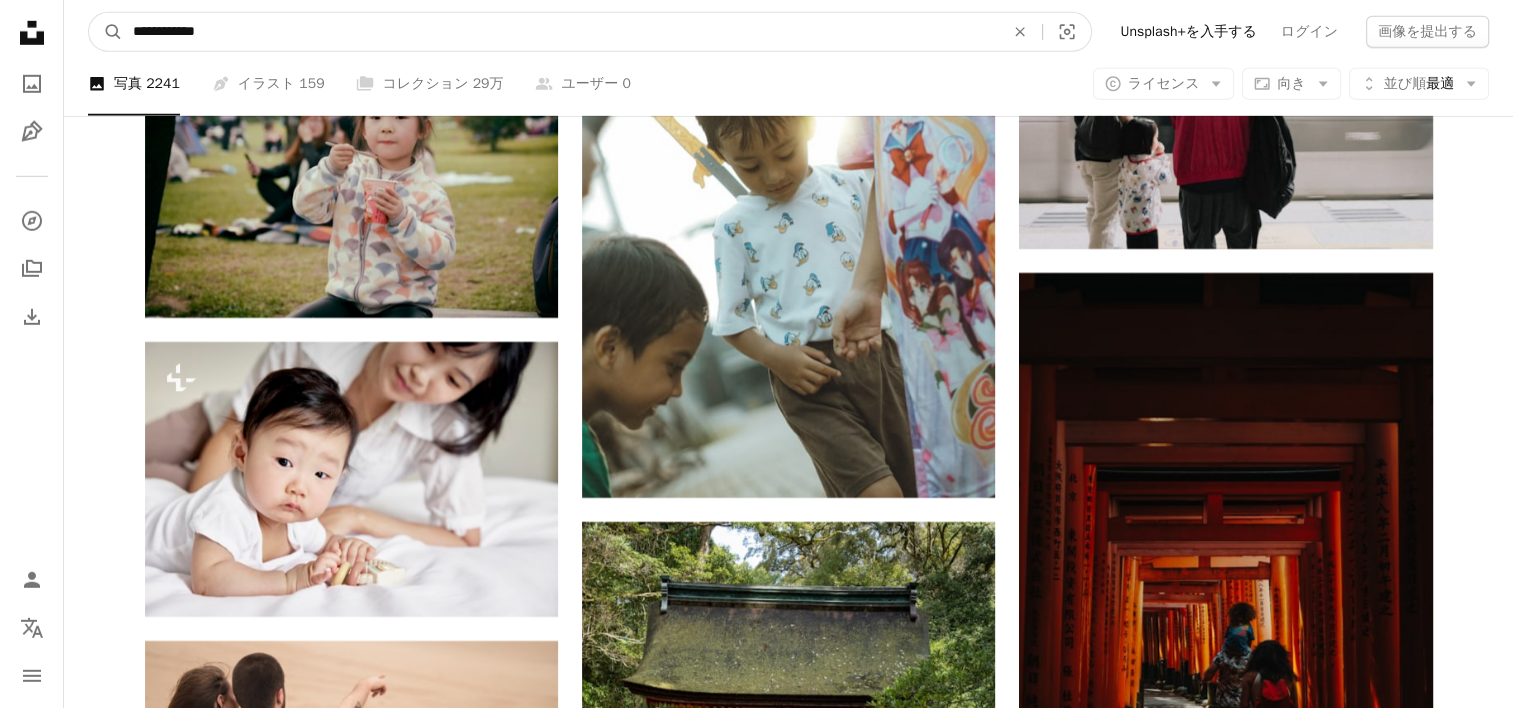 drag, startPoint x: 174, startPoint y: 31, endPoint x: 70, endPoint y: 29, distance: 104.019226 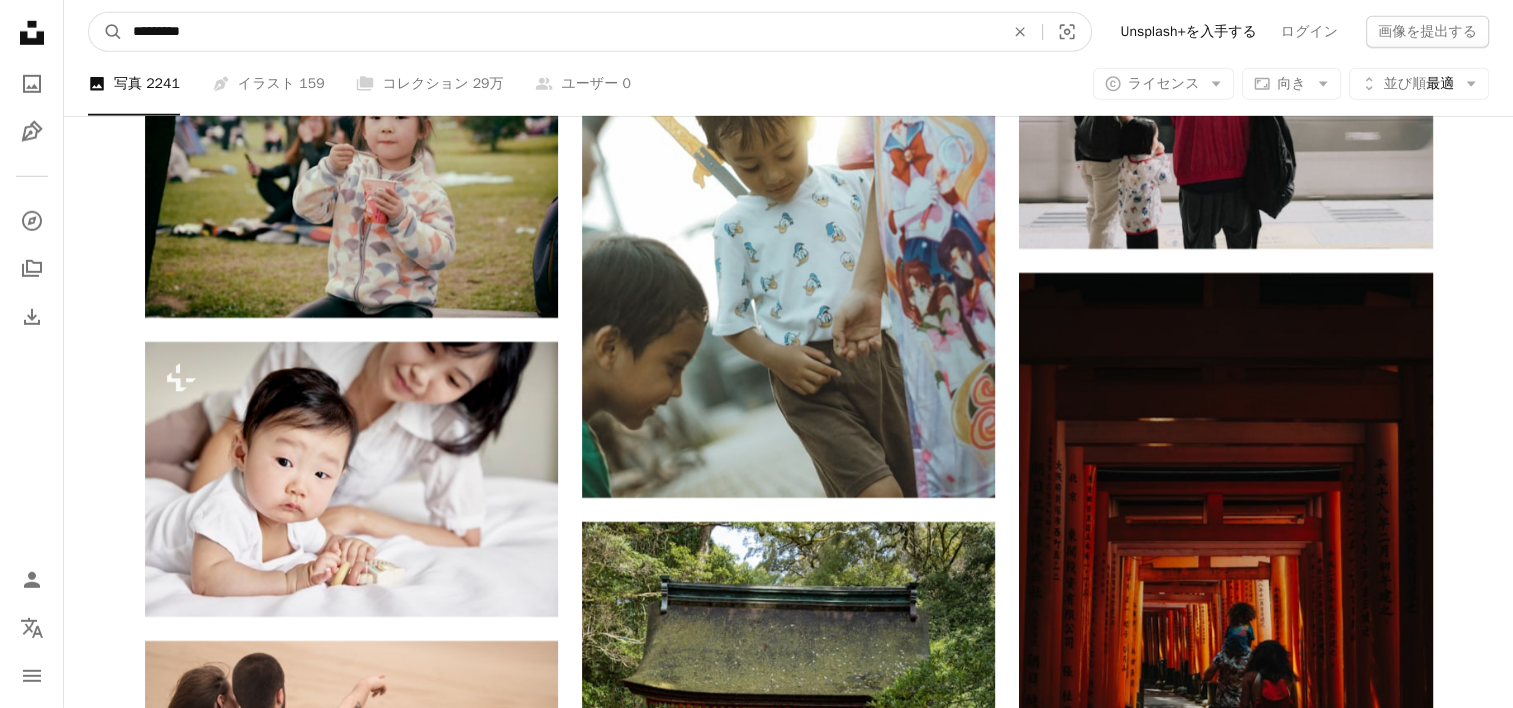 click on "*********" at bounding box center [560, 32] 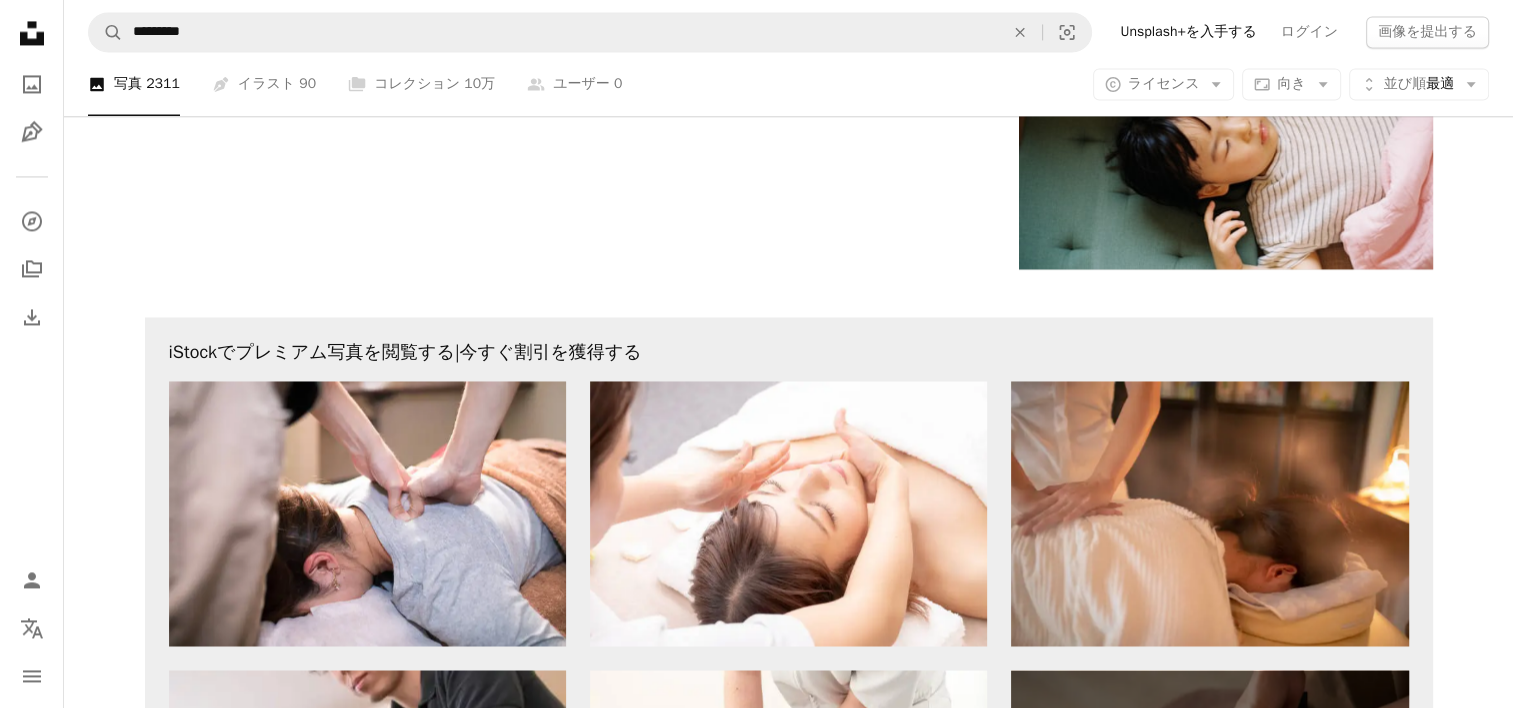 scroll, scrollTop: 3100, scrollLeft: 0, axis: vertical 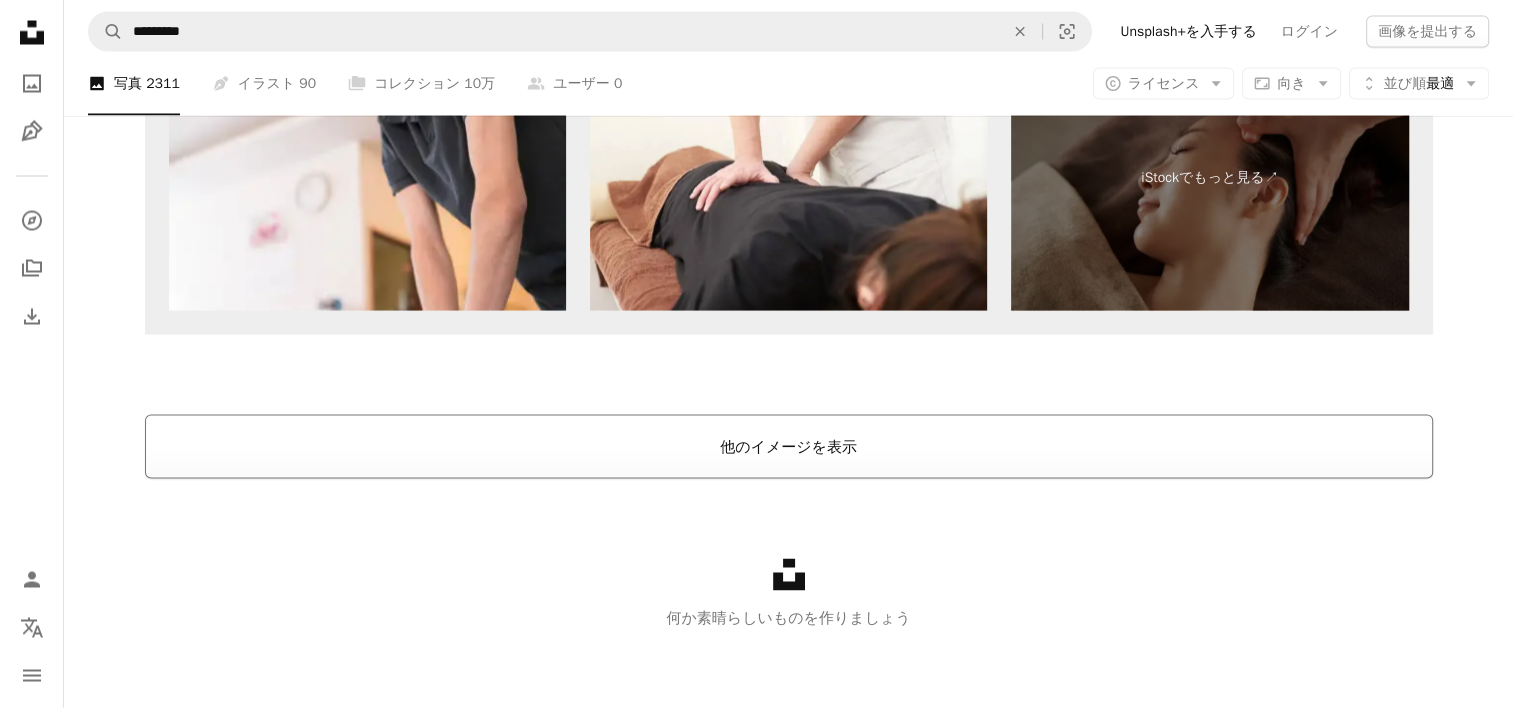 click on "他のイメージを表示" at bounding box center [789, 447] 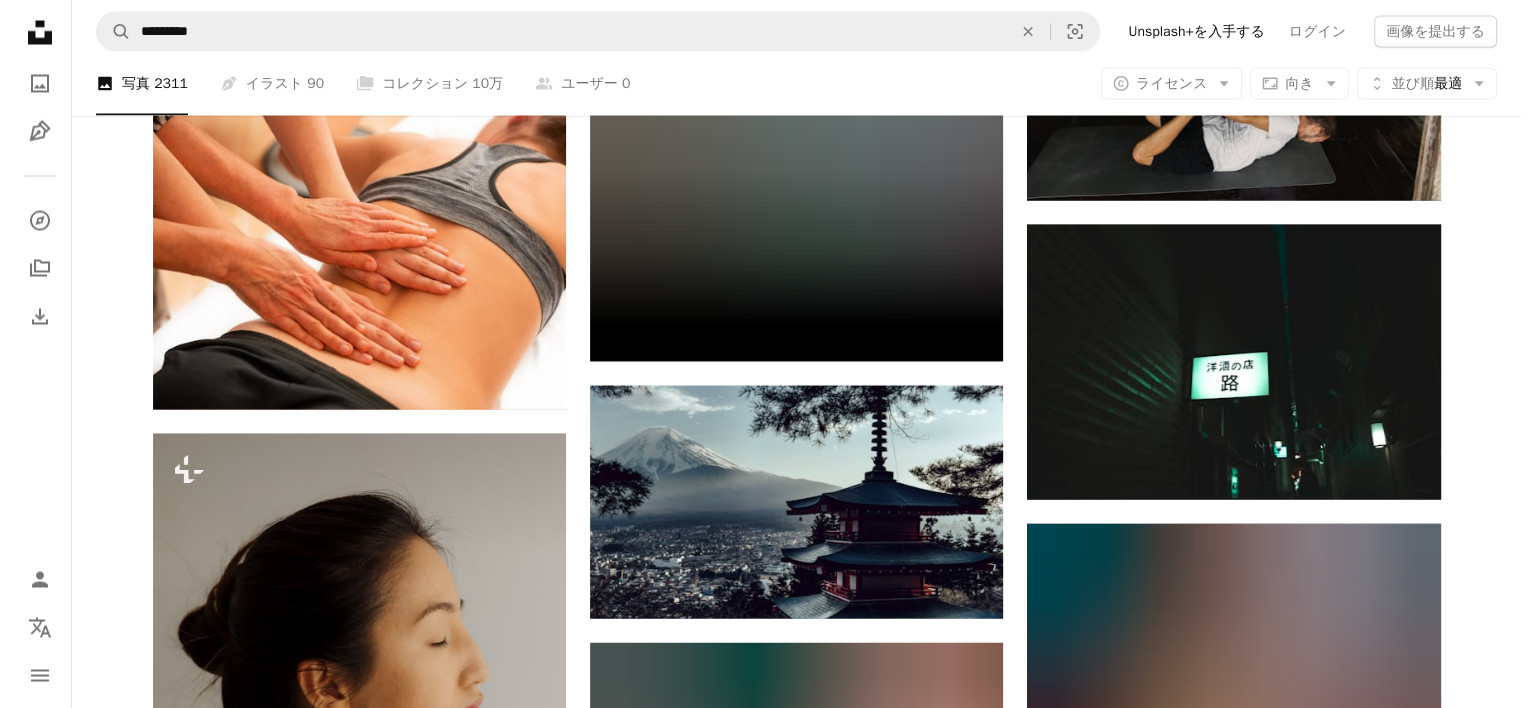 scroll, scrollTop: 18888, scrollLeft: 0, axis: vertical 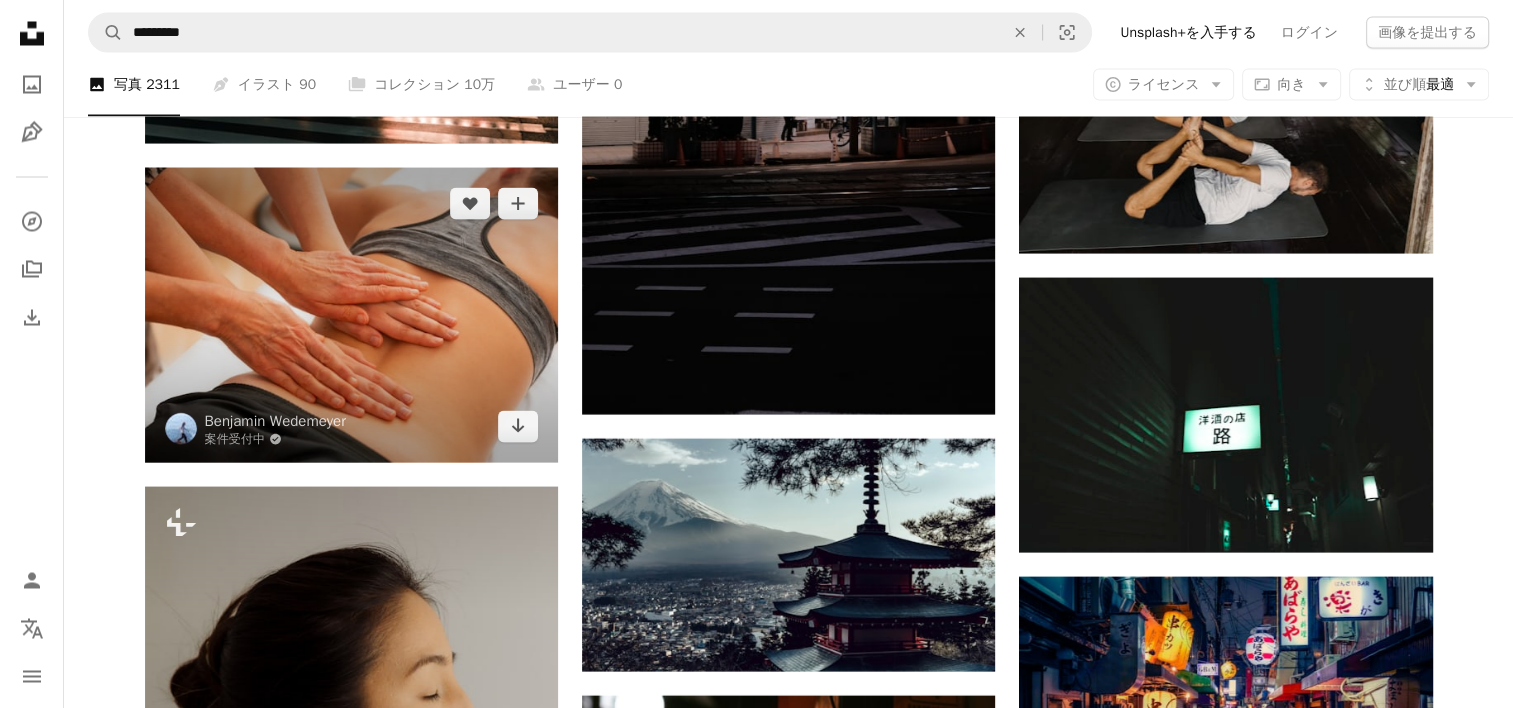 click at bounding box center (351, 314) 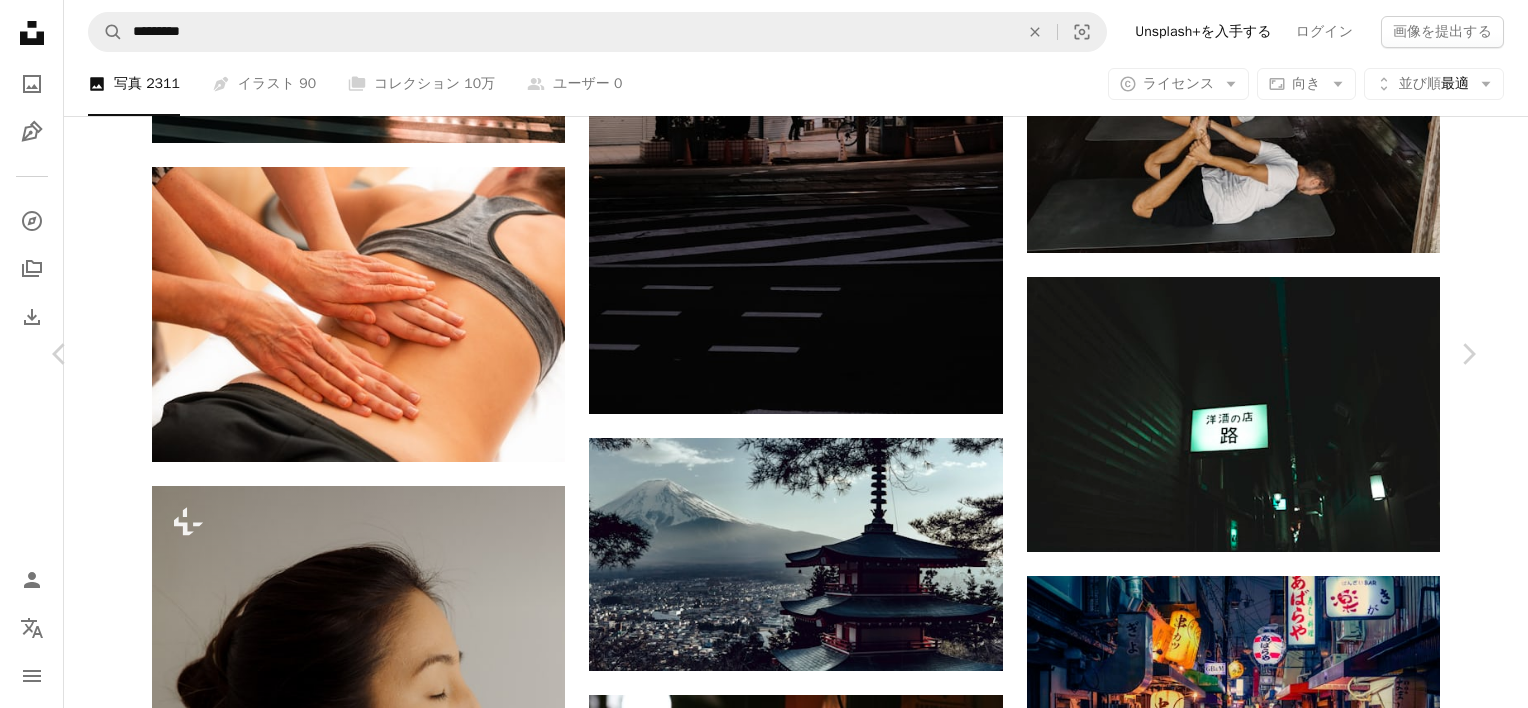click on "無料ダウンロード" at bounding box center [1265, 6351] 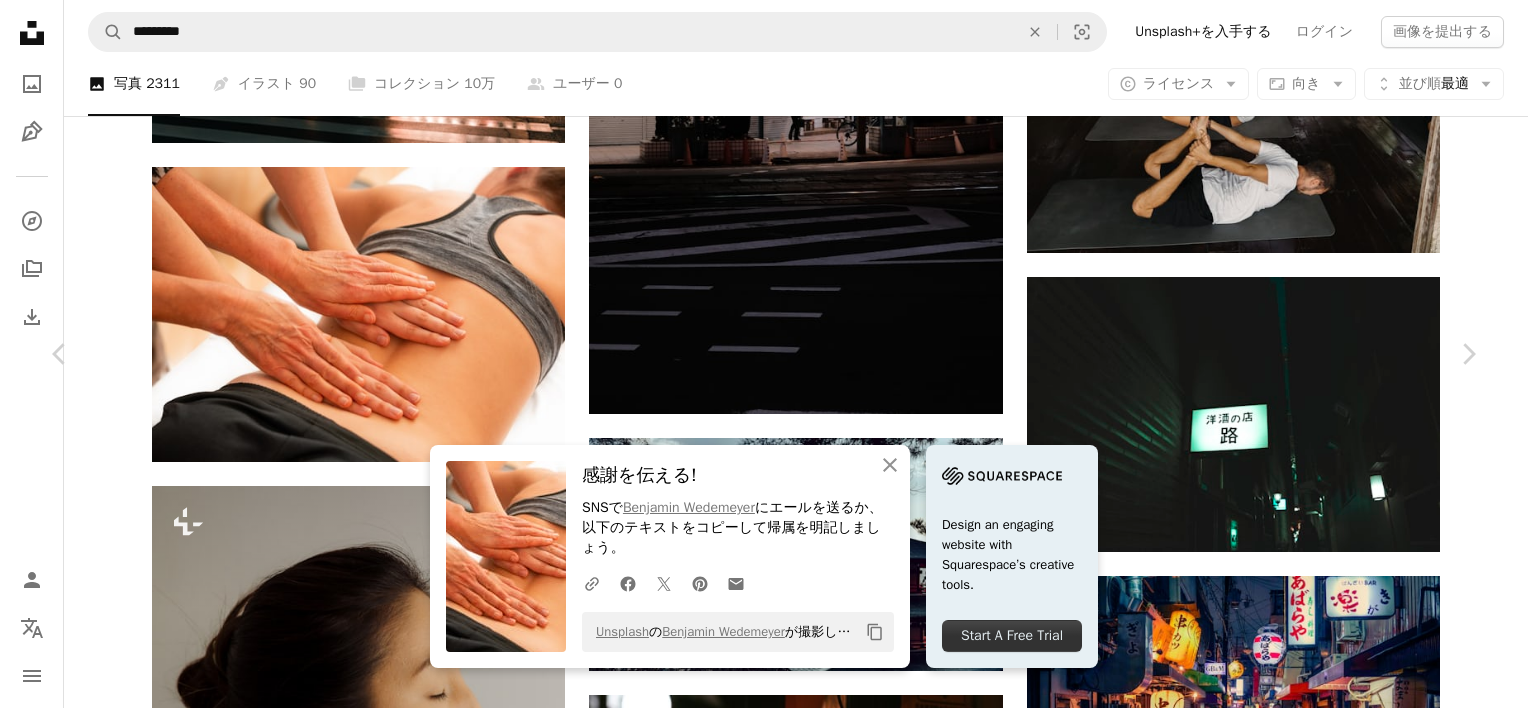 drag, startPoint x: 14, startPoint y: 20, endPoint x: 286, endPoint y: 161, distance: 306.37396 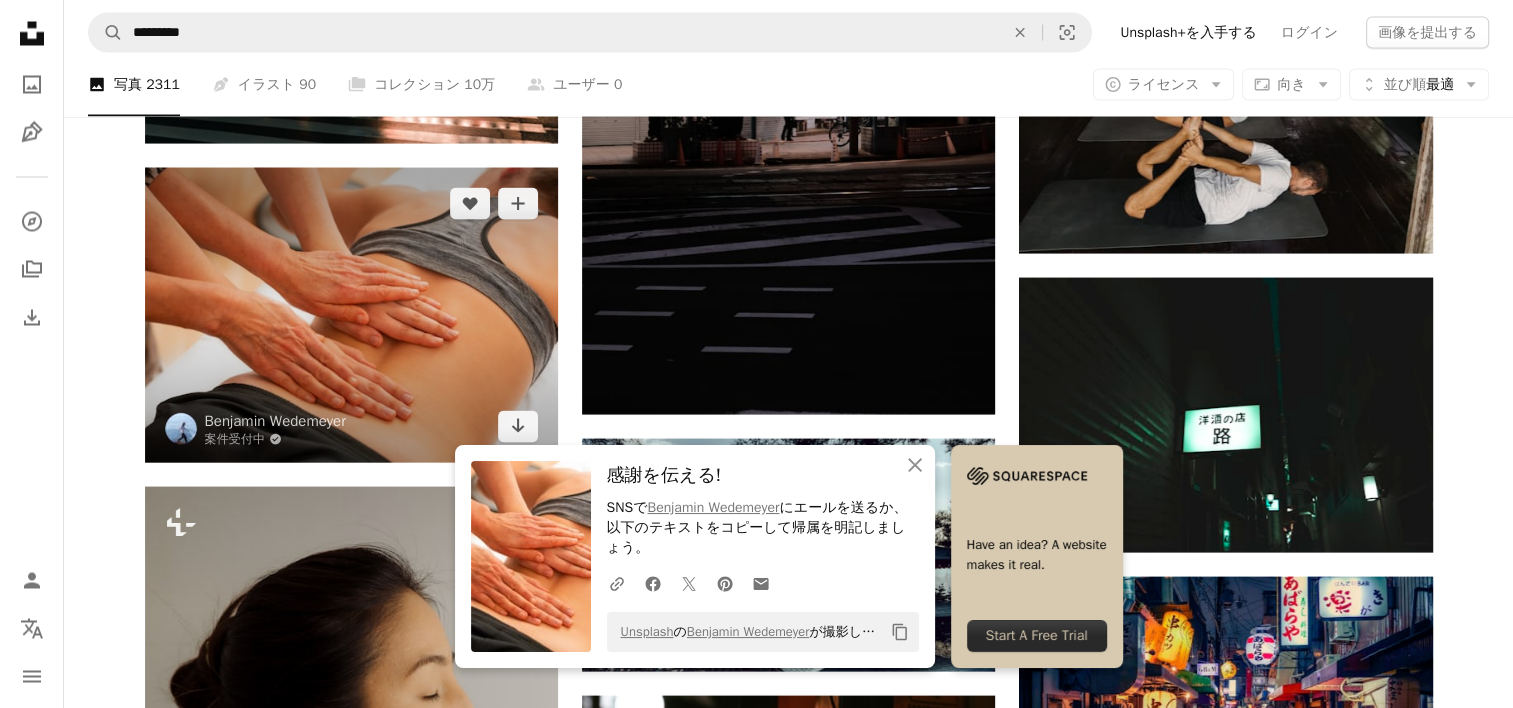 click at bounding box center (351, 314) 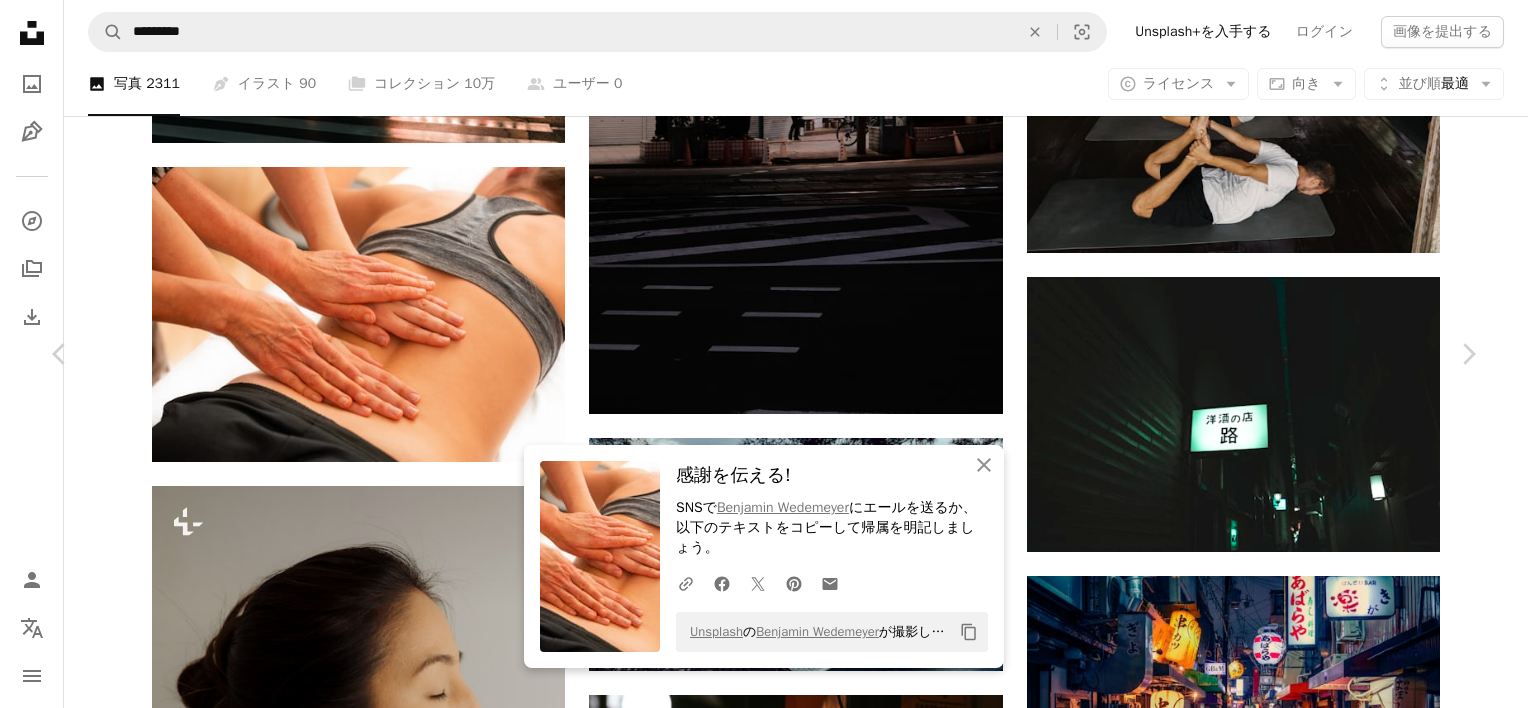 scroll, scrollTop: 300, scrollLeft: 0, axis: vertical 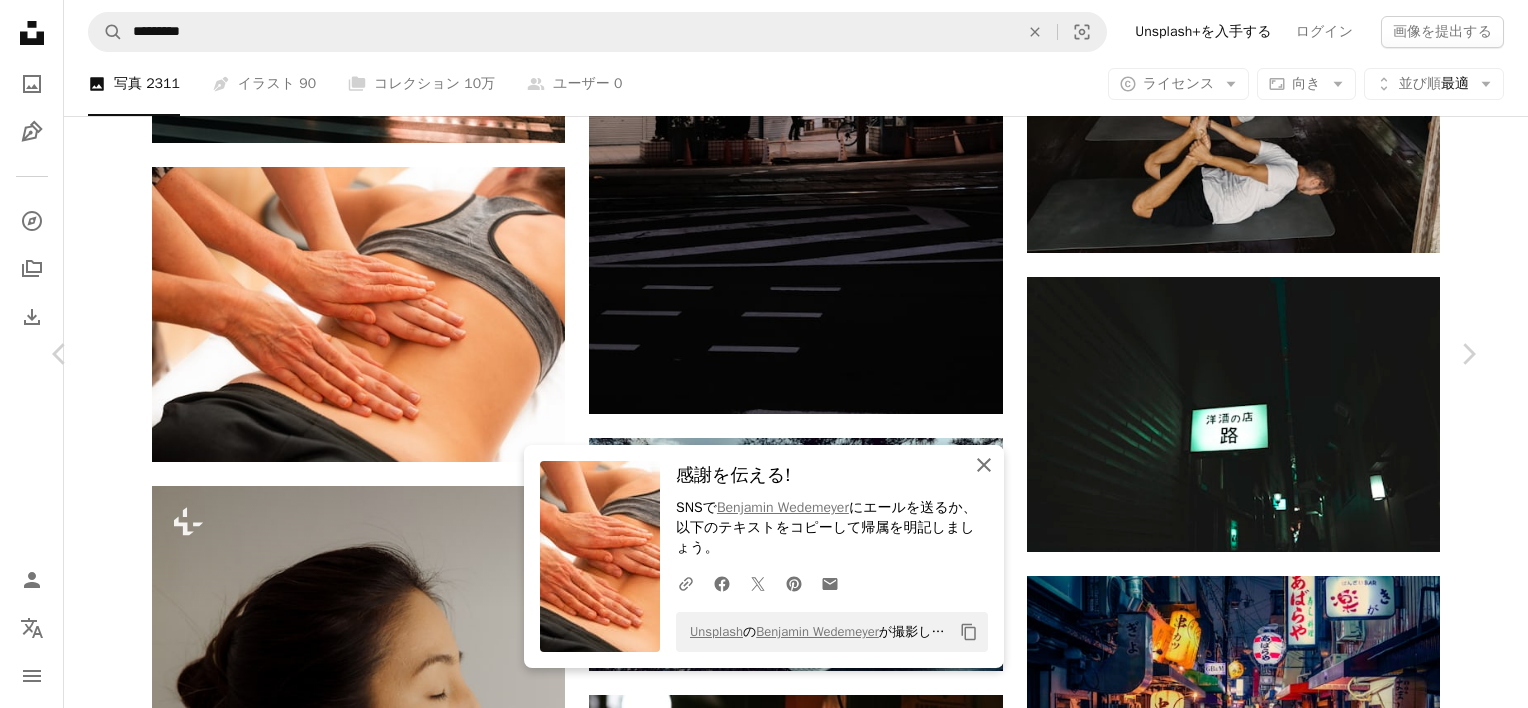 click on "An X shape" 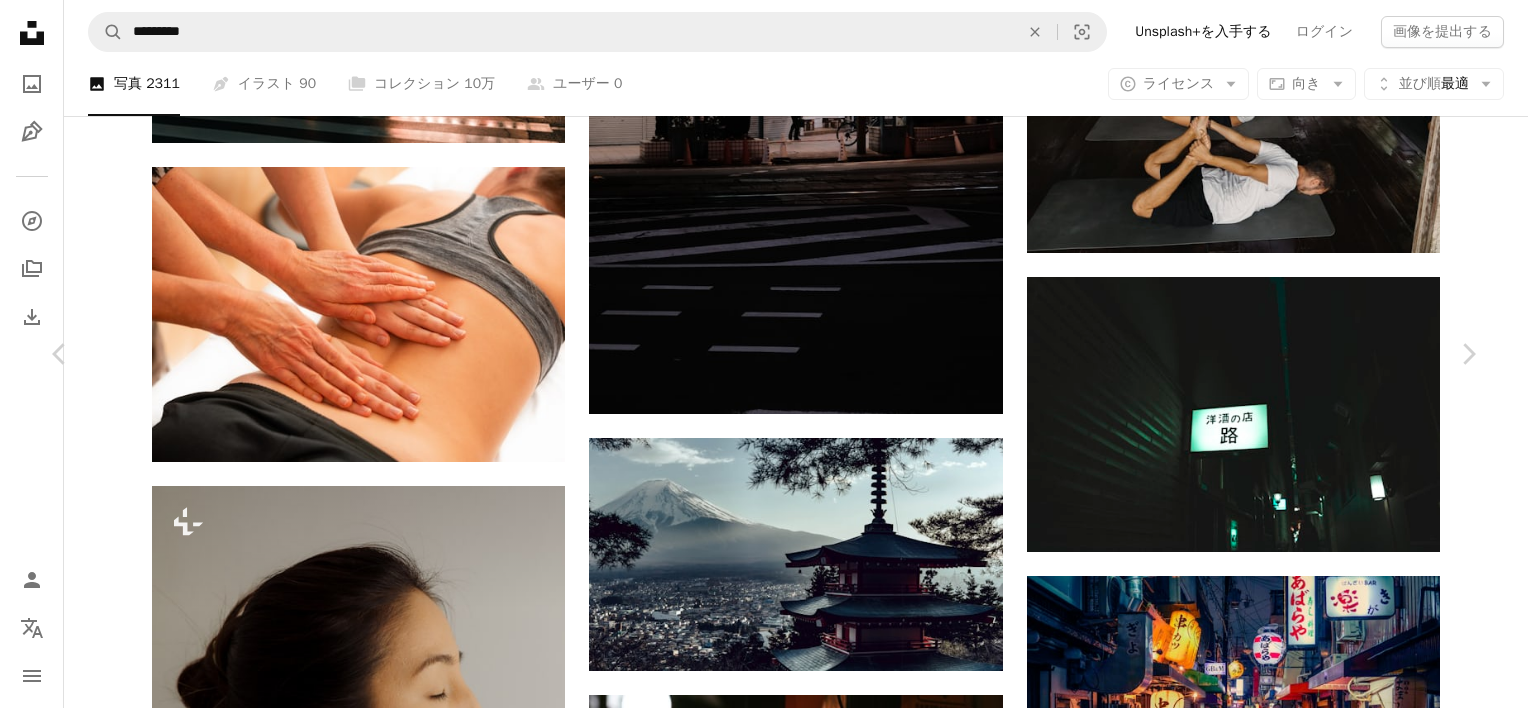 scroll, scrollTop: 1700, scrollLeft: 0, axis: vertical 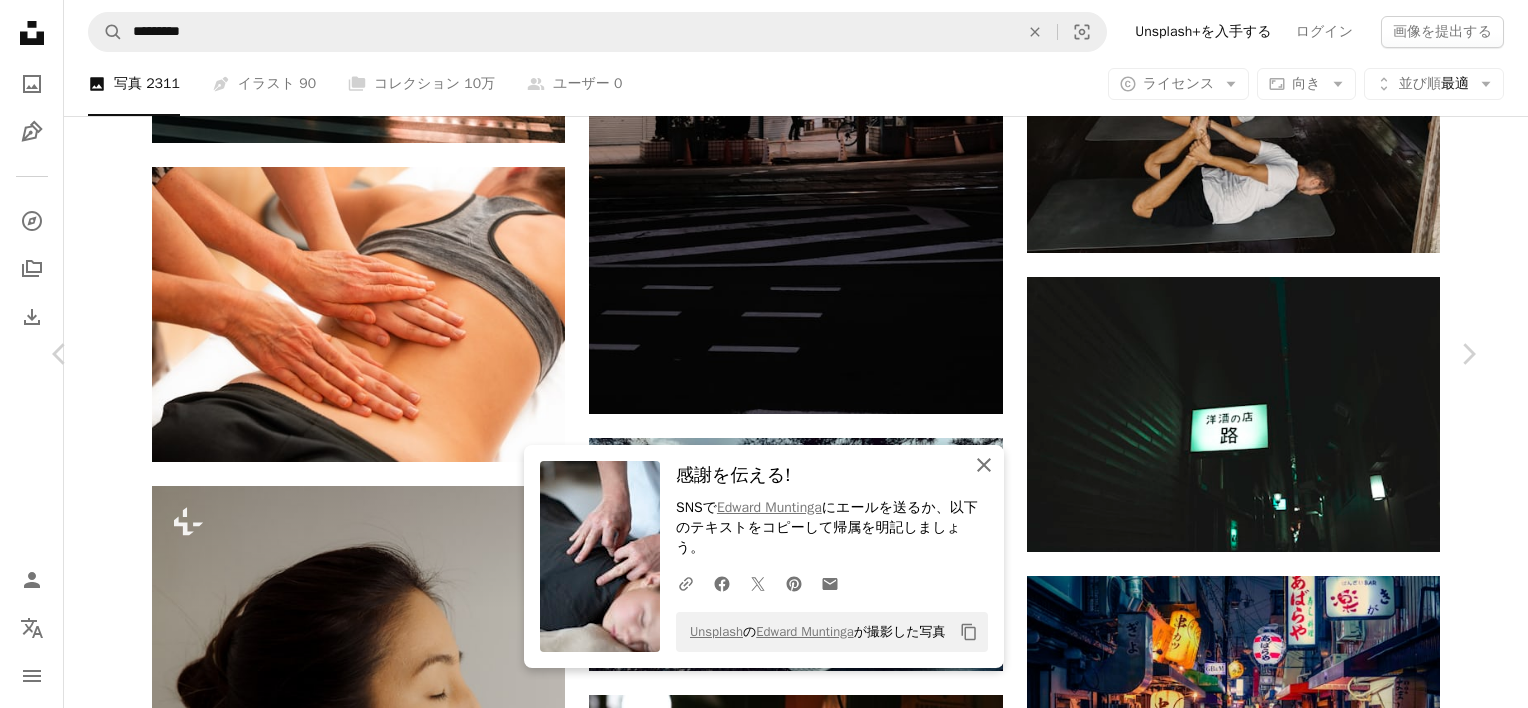 click 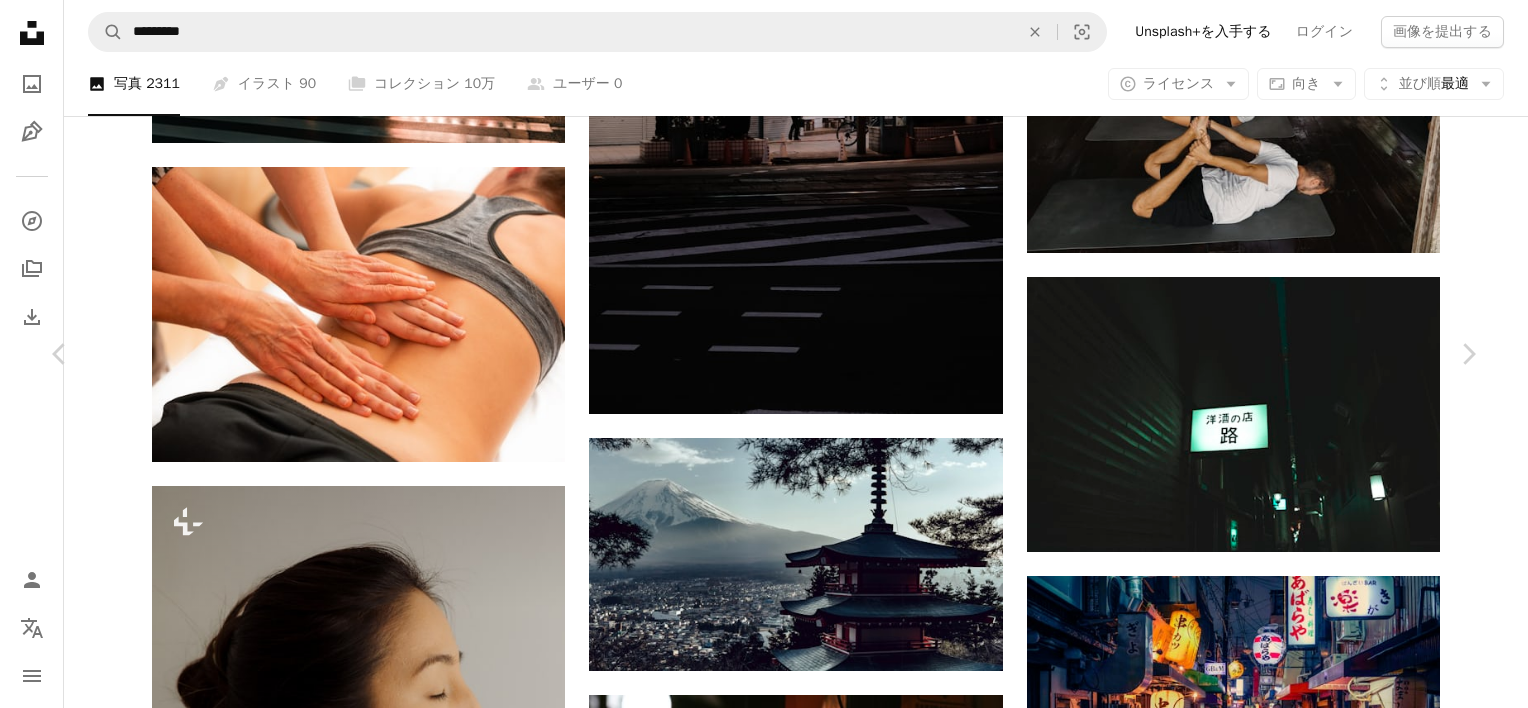 scroll, scrollTop: 1300, scrollLeft: 0, axis: vertical 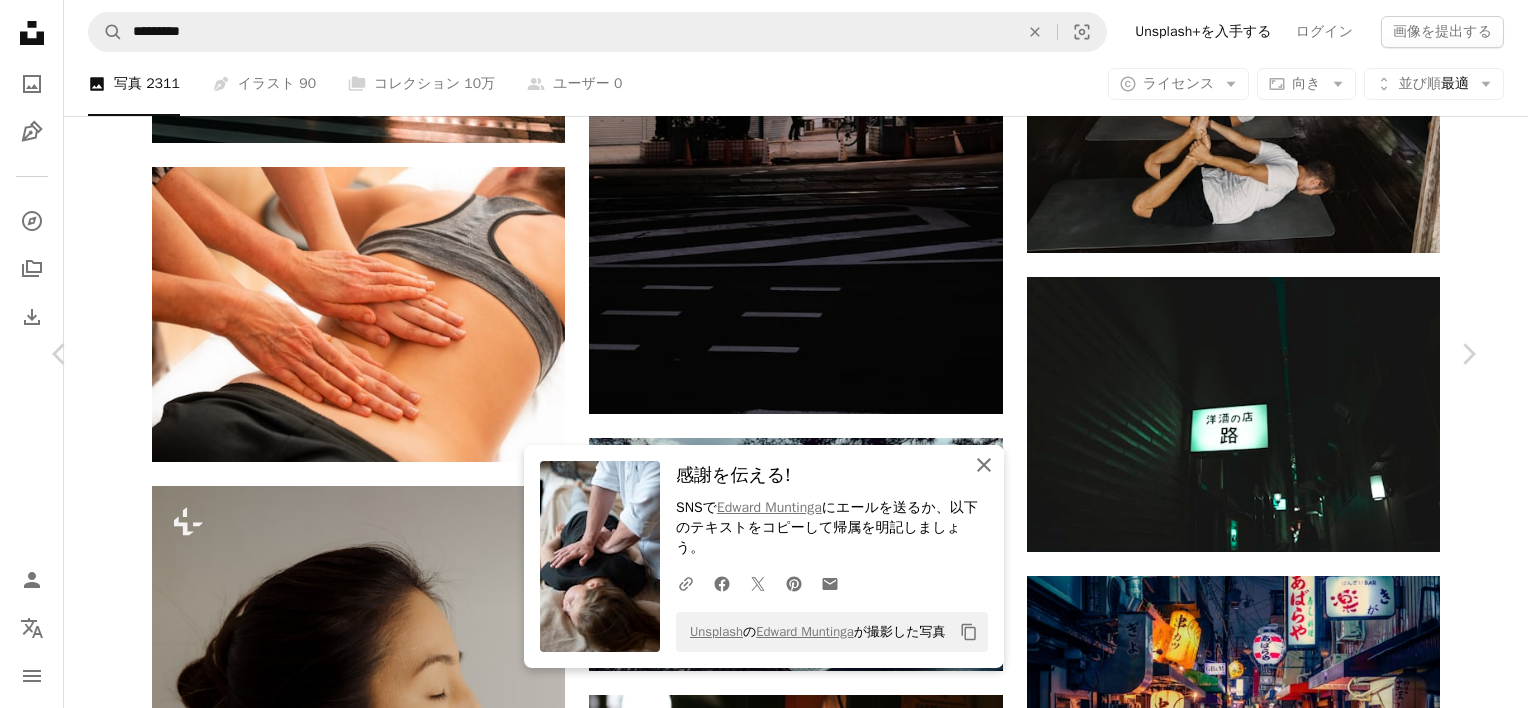 click on "An X shape" 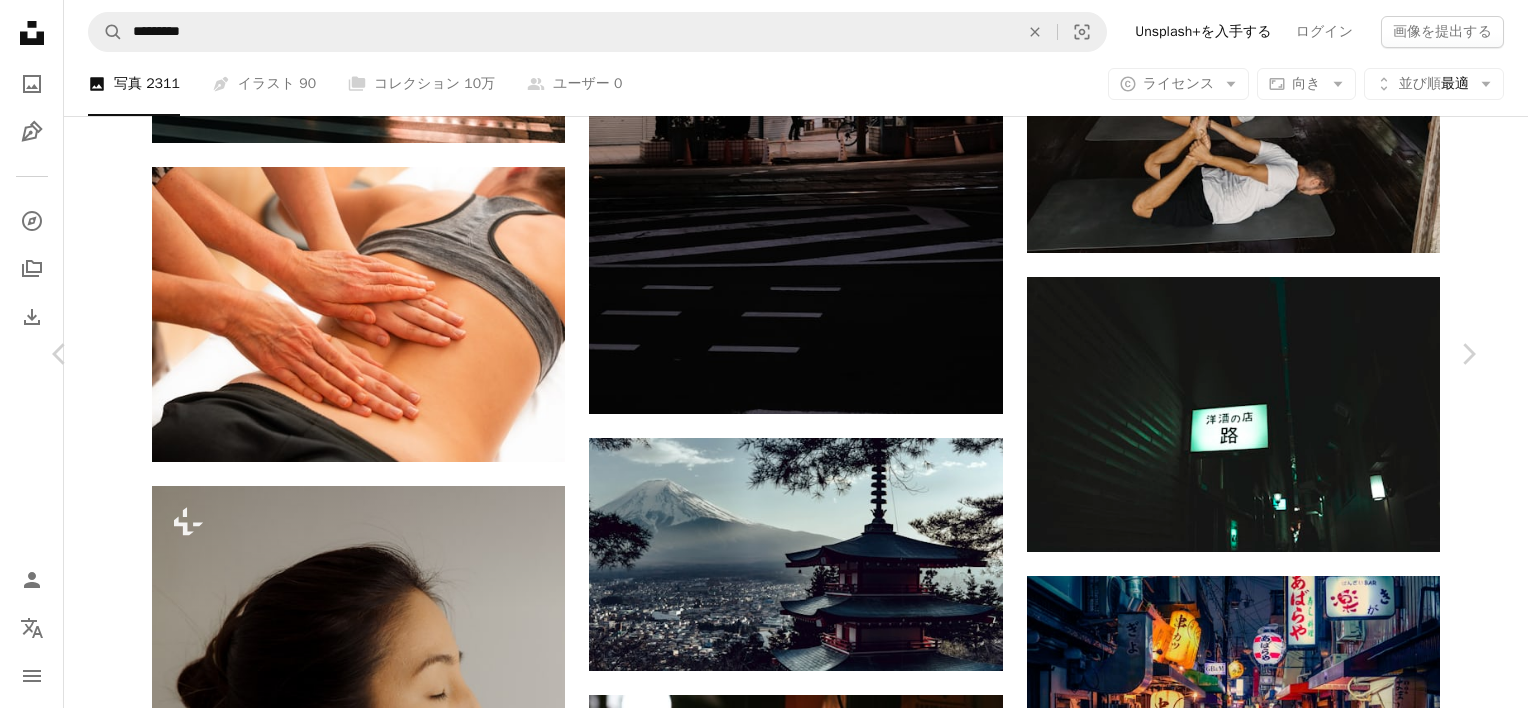 scroll, scrollTop: 4100, scrollLeft: 0, axis: vertical 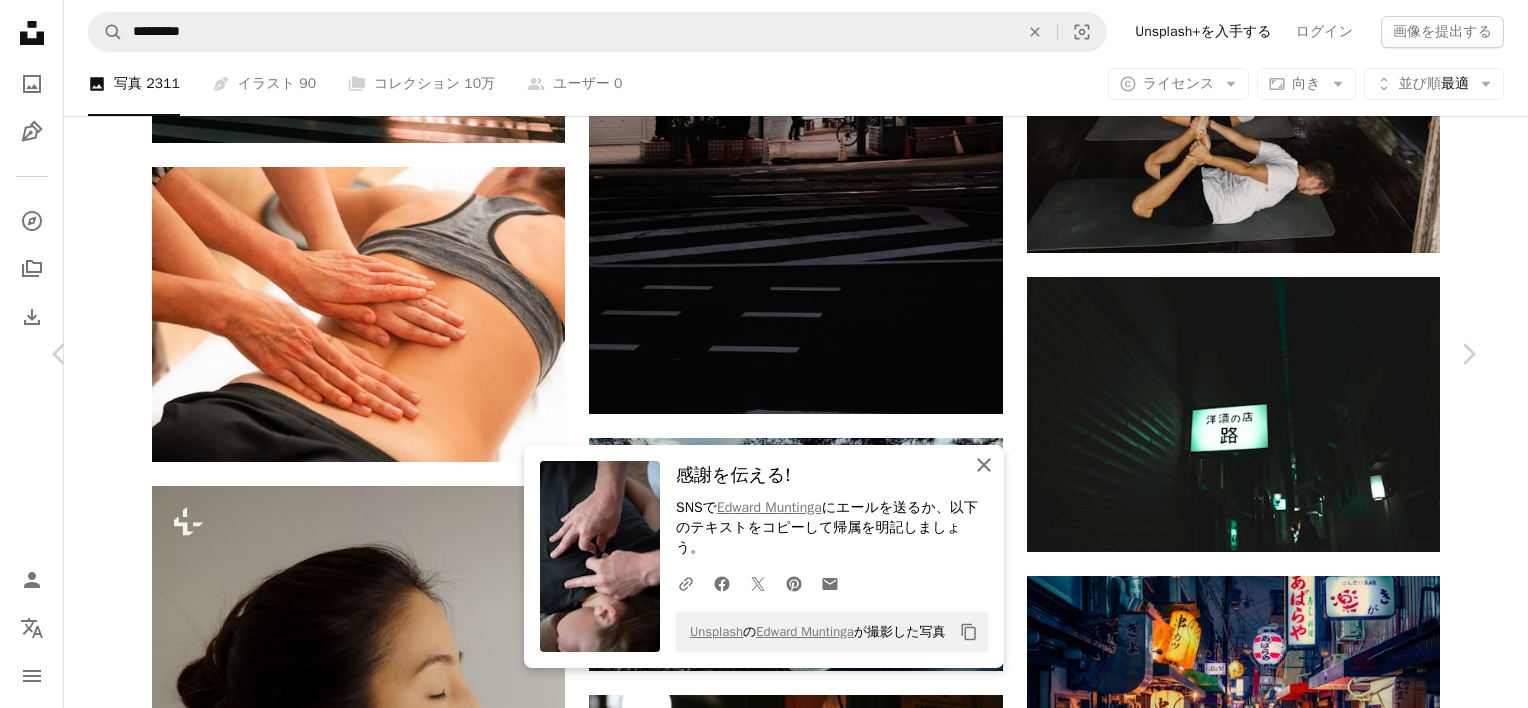 click on "An X shape" 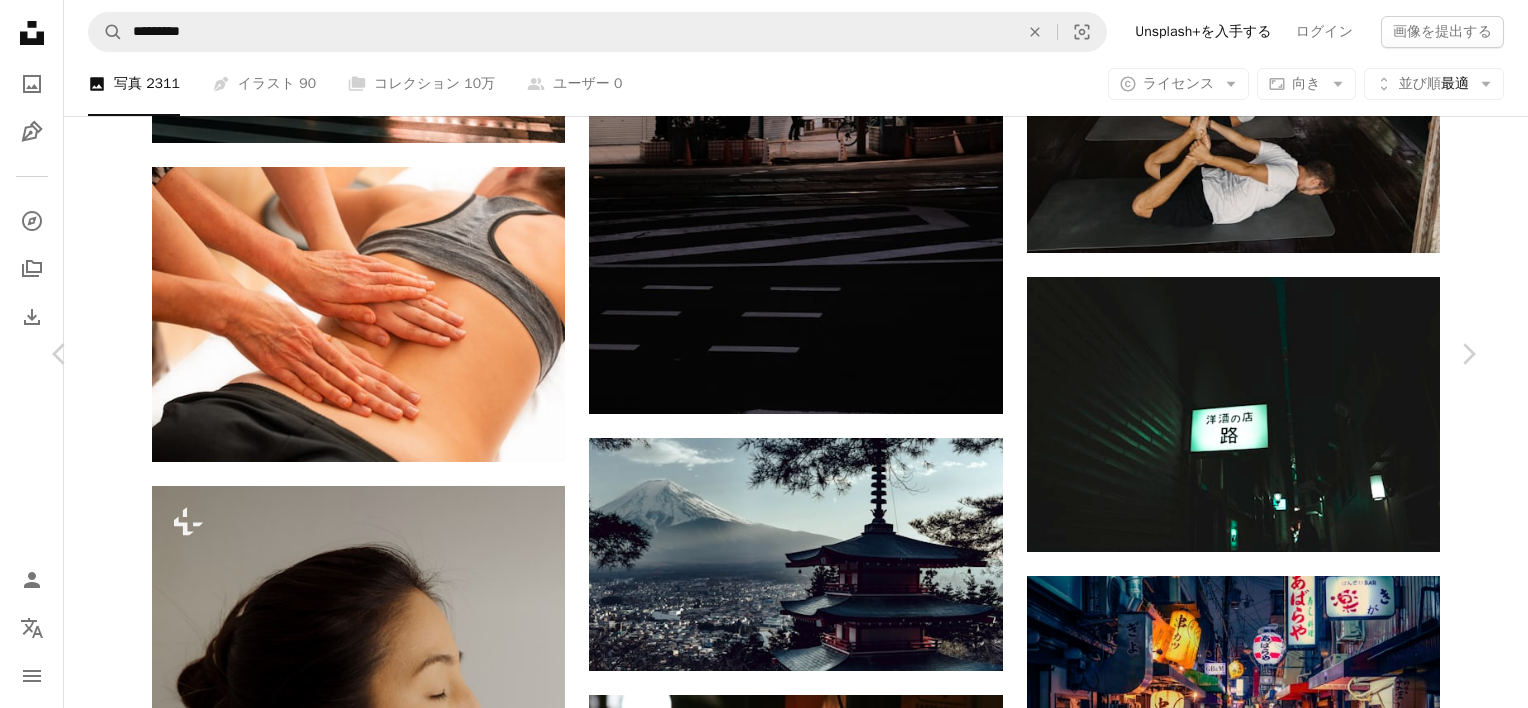 scroll, scrollTop: 1500, scrollLeft: 0, axis: vertical 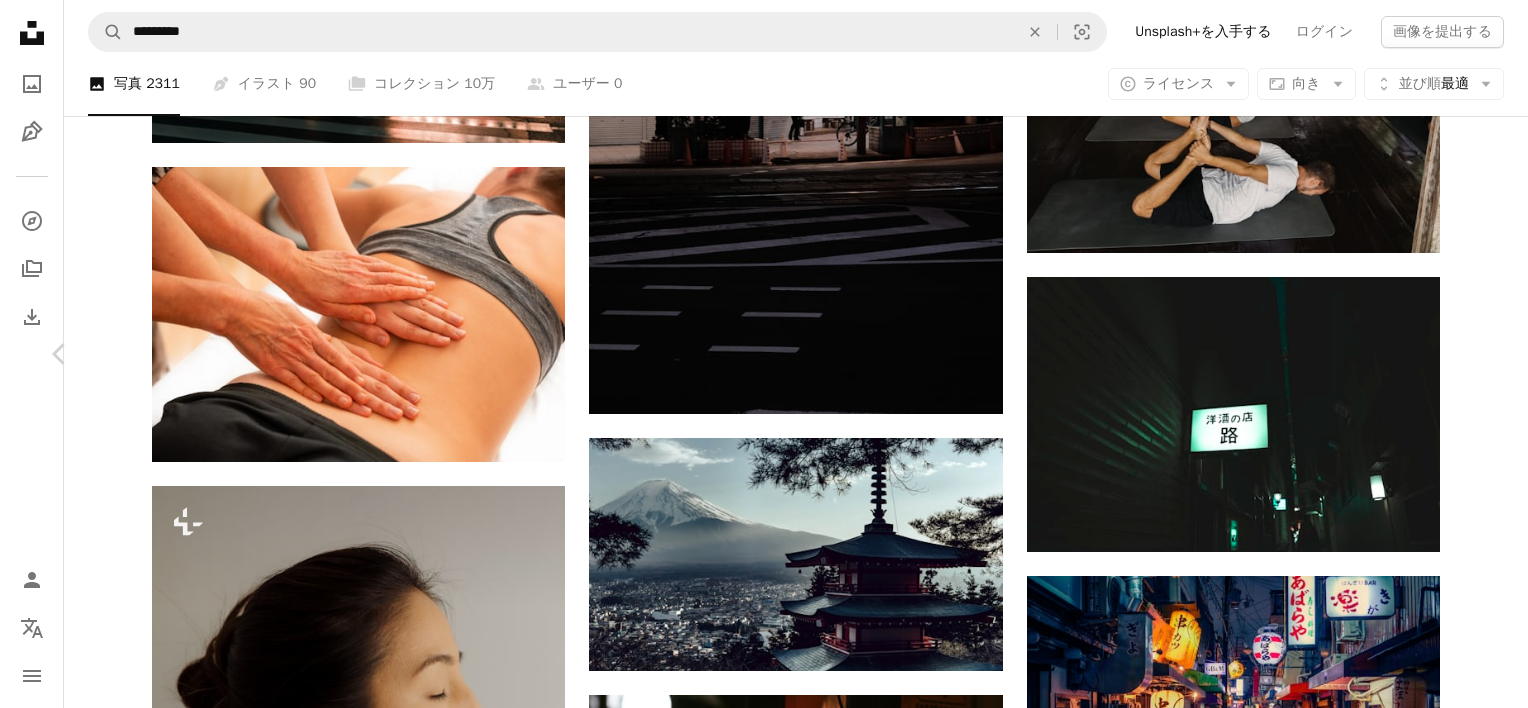 click on "Chevron right" 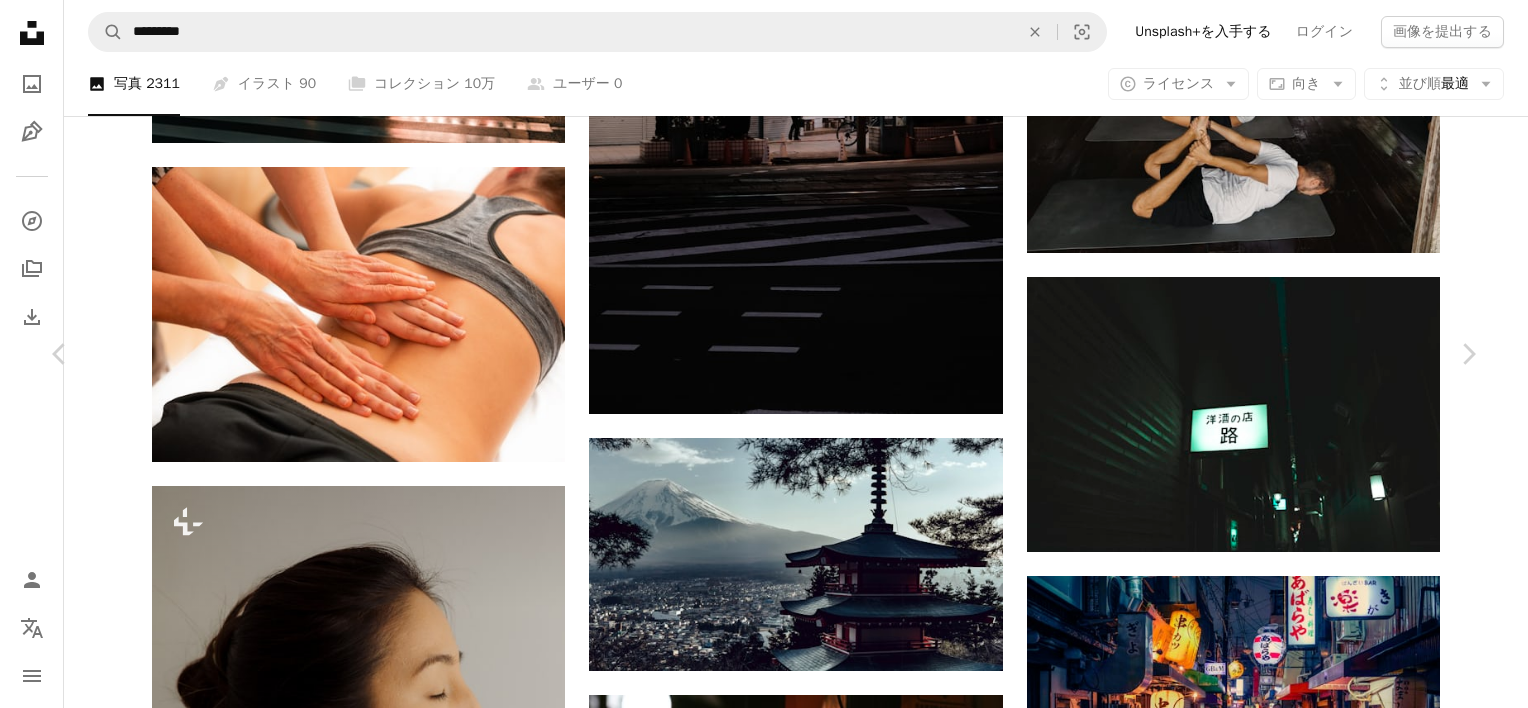 click on "An X shape" at bounding box center [20, 20] 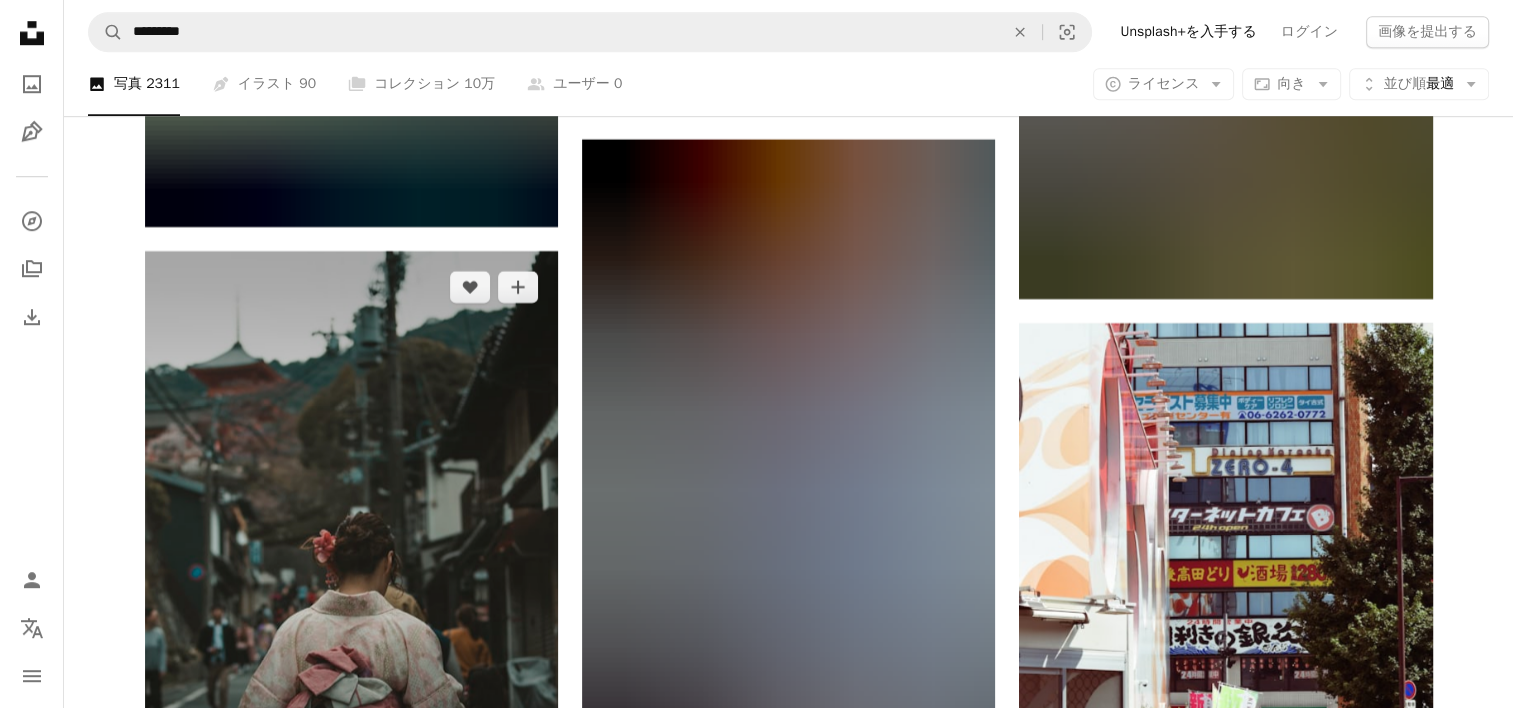 scroll, scrollTop: 16388, scrollLeft: 0, axis: vertical 